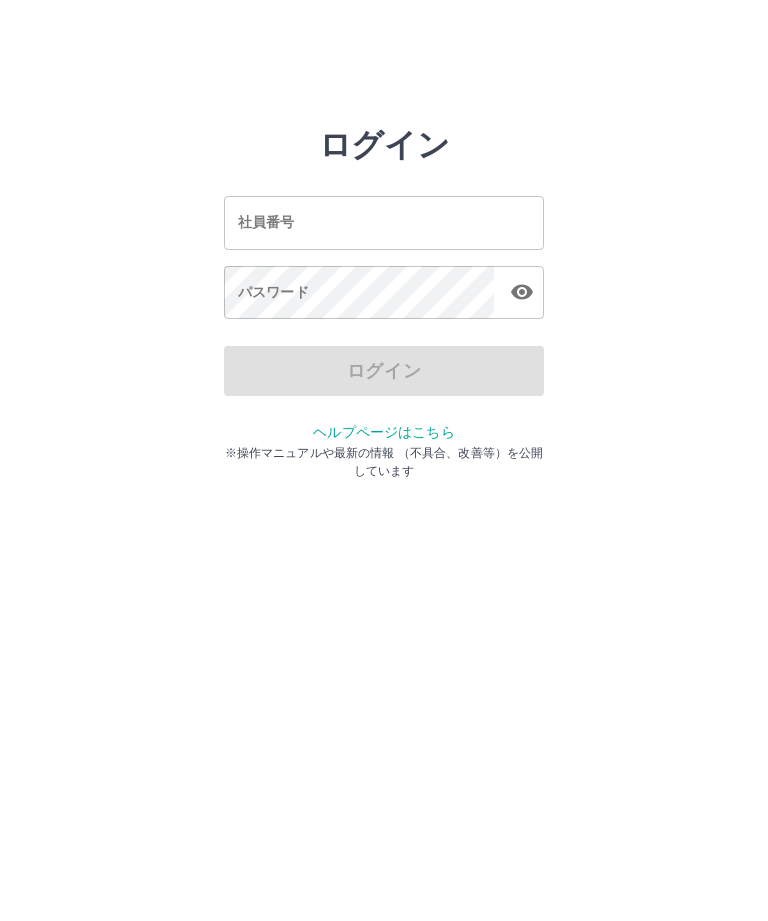 scroll, scrollTop: 0, scrollLeft: 0, axis: both 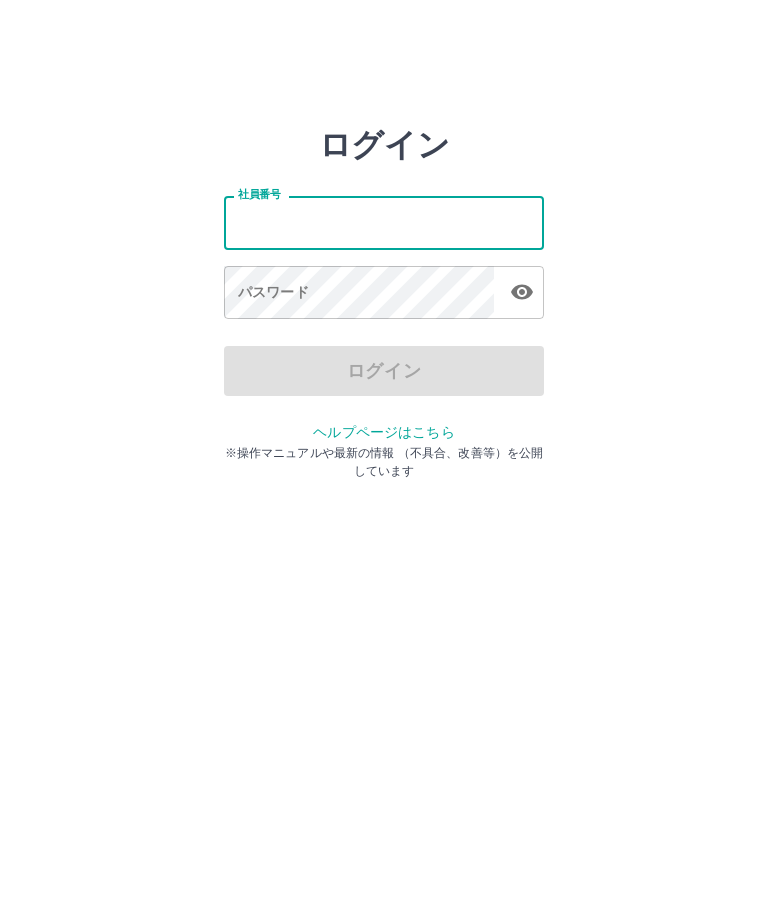 click on "社員番号" at bounding box center (384, 222) 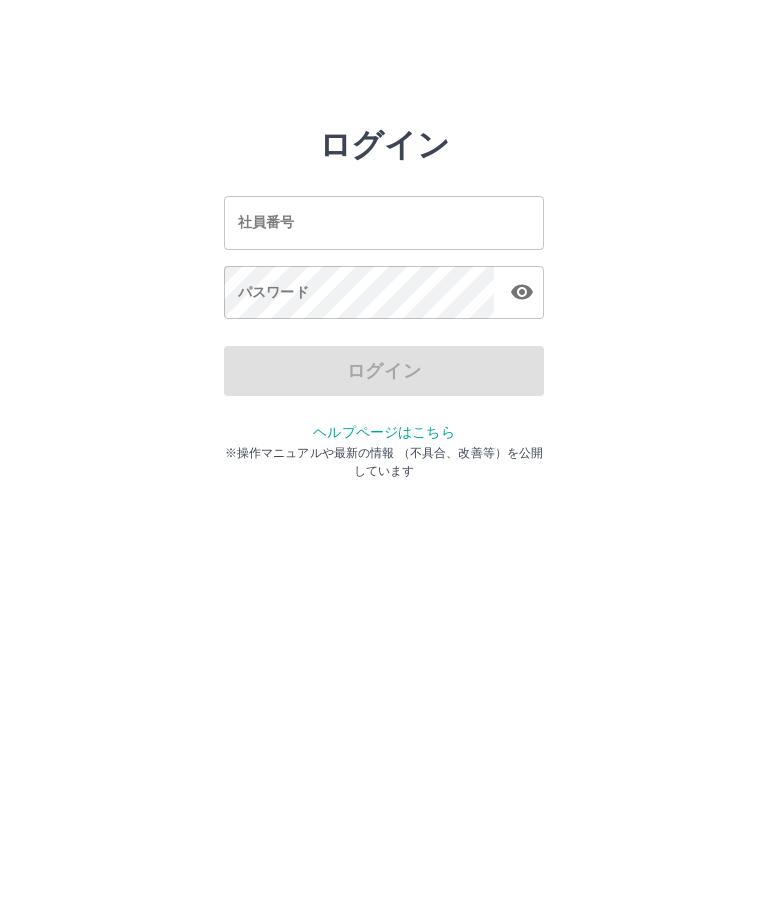 click on "社員番号" at bounding box center (384, 222) 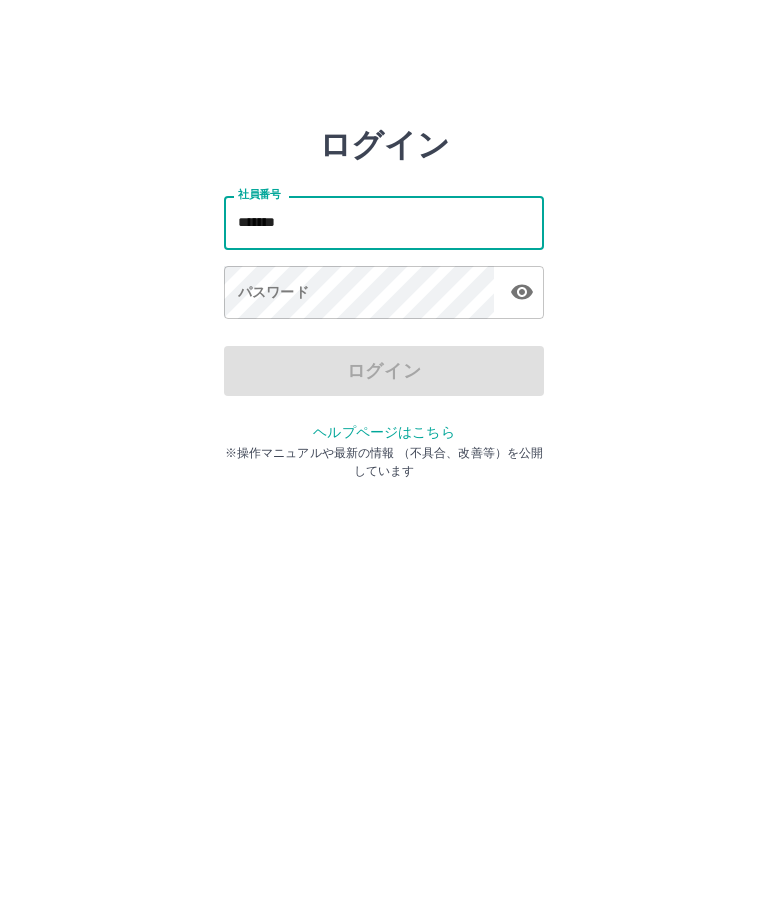 type on "*******" 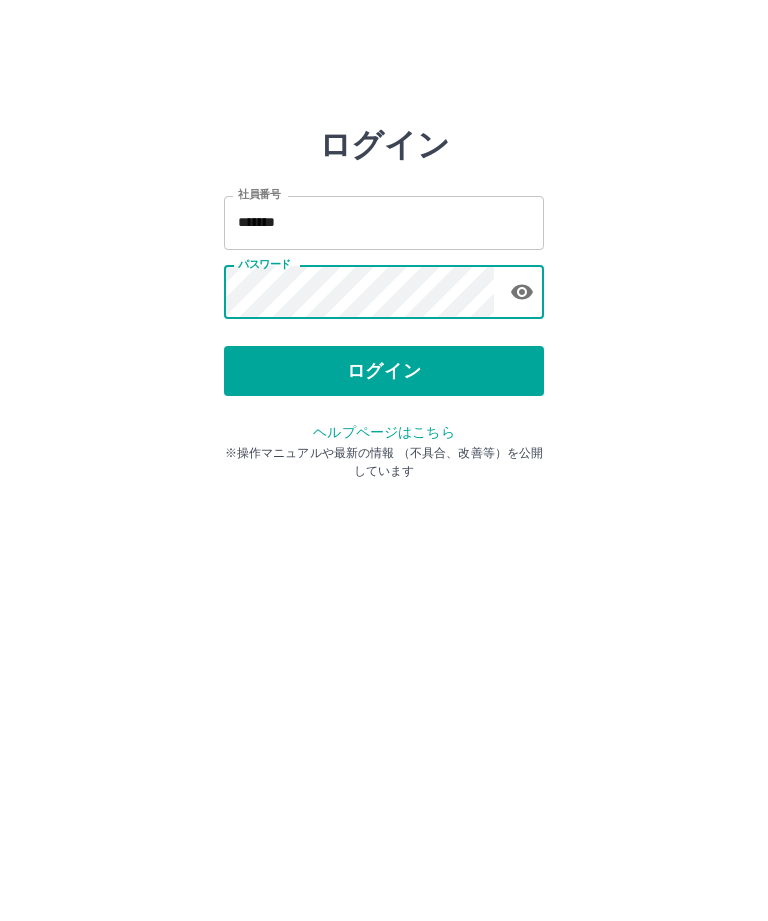 click on "ログイン" at bounding box center (384, 371) 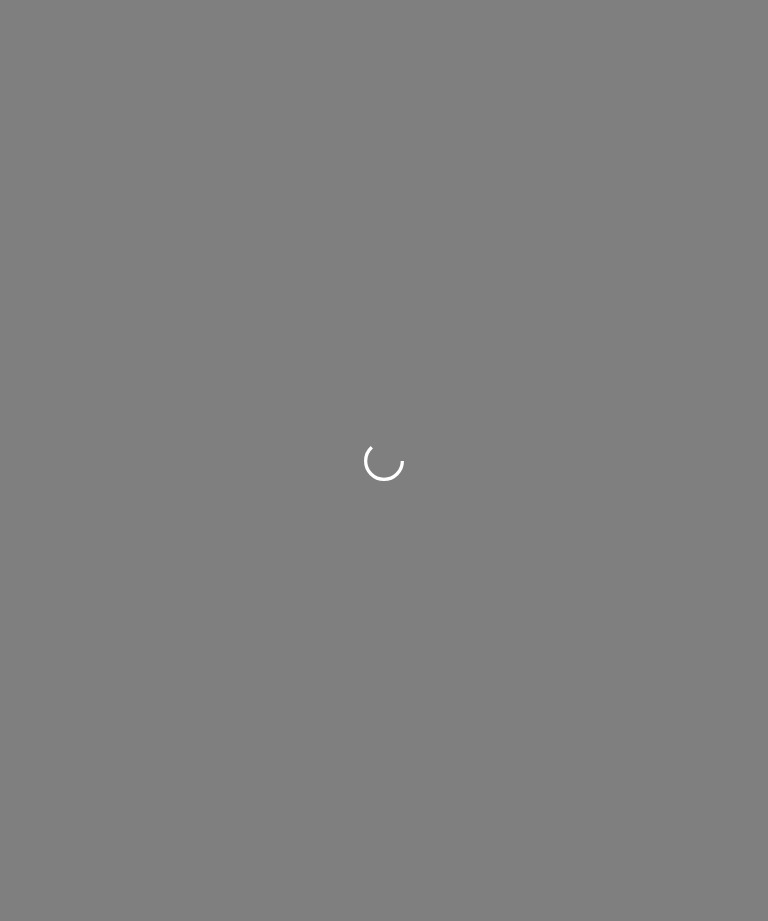 scroll, scrollTop: 0, scrollLeft: 0, axis: both 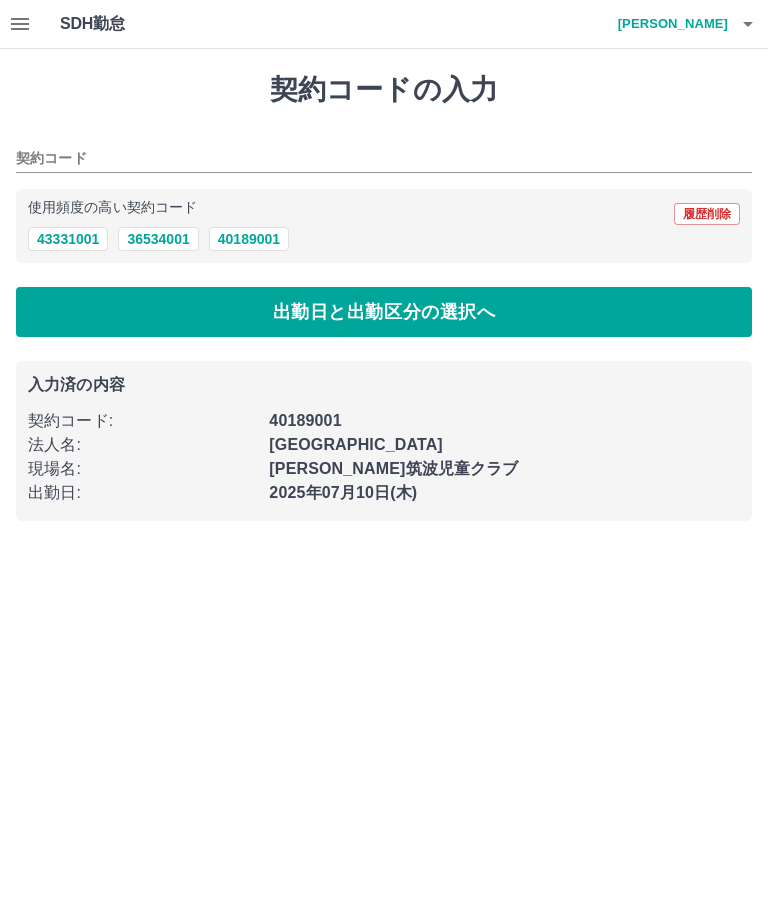 type on "********" 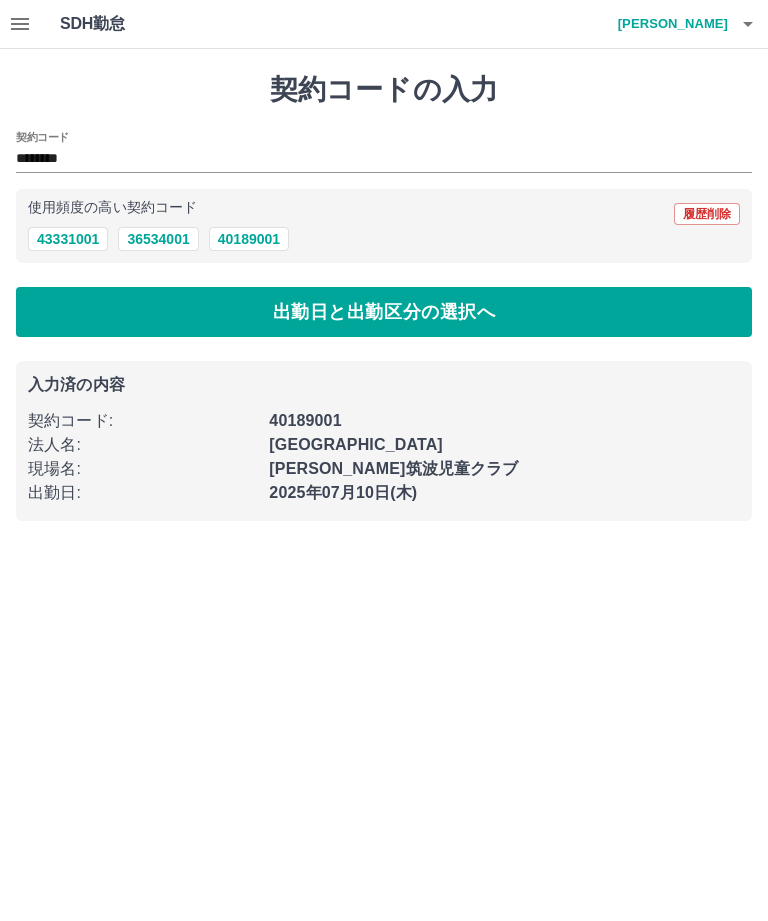 click on "40189001" at bounding box center [249, 239] 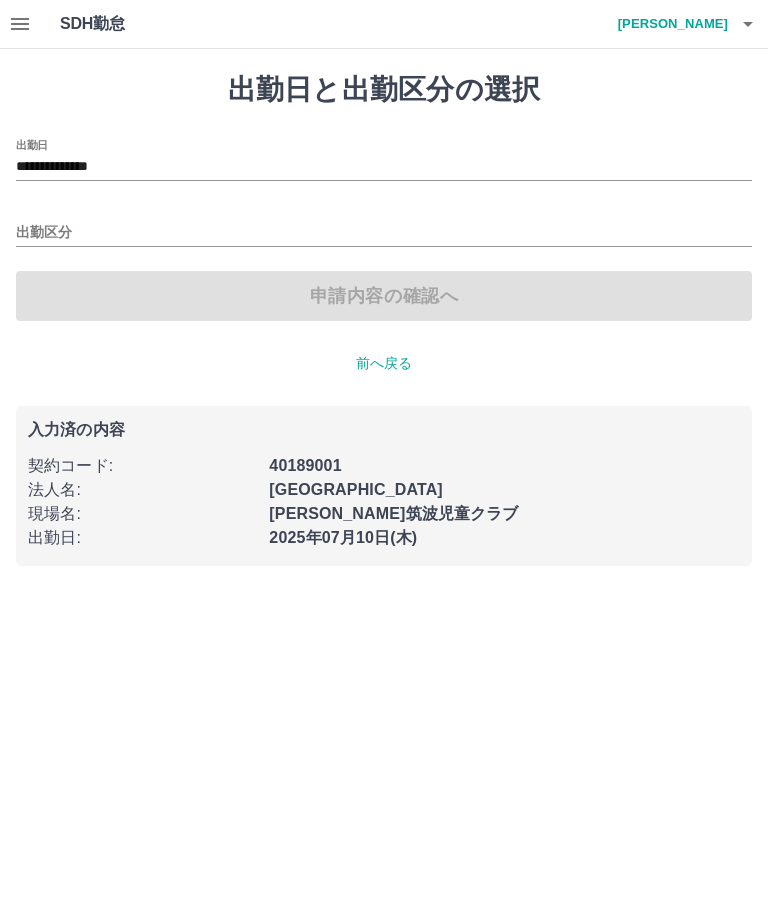 click on "出勤区分" at bounding box center (384, 233) 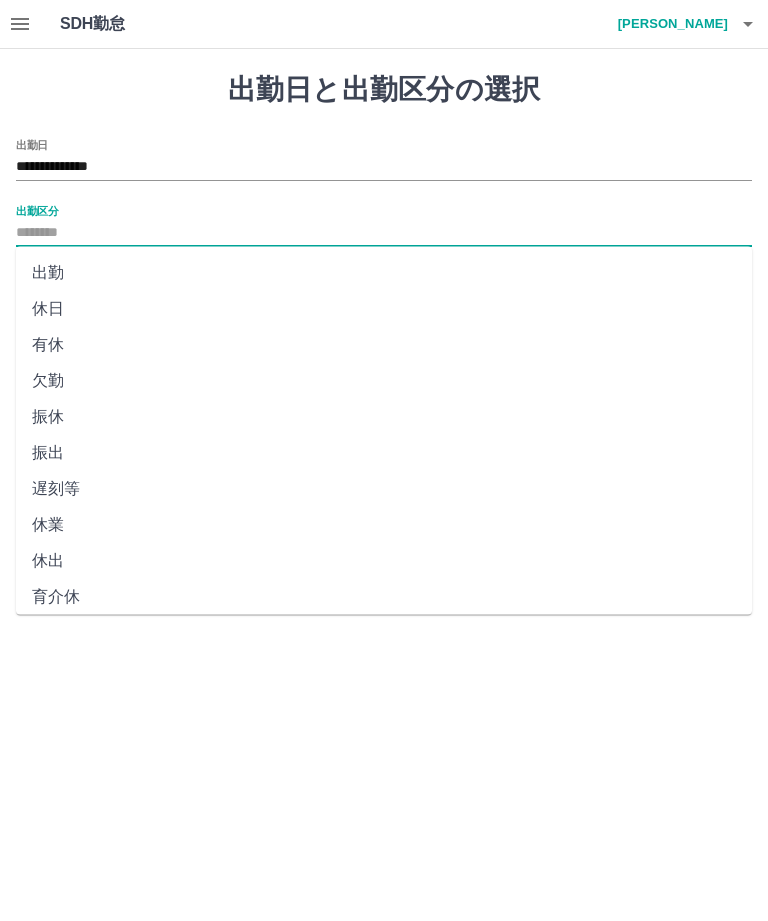 click on "出勤" at bounding box center [384, 273] 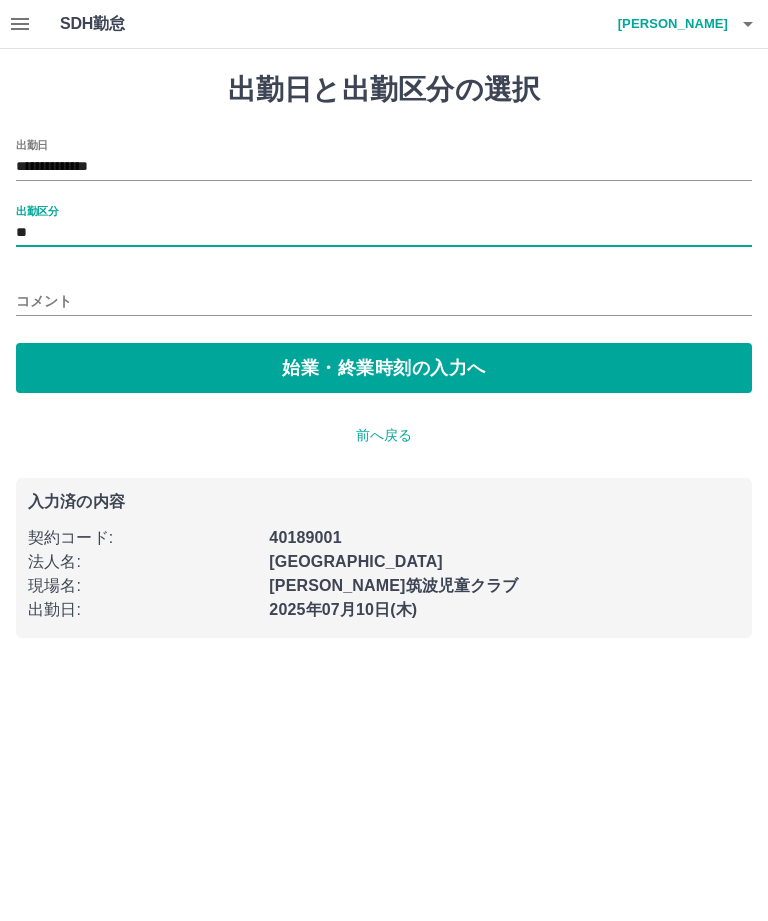 click on "**" at bounding box center (384, 233) 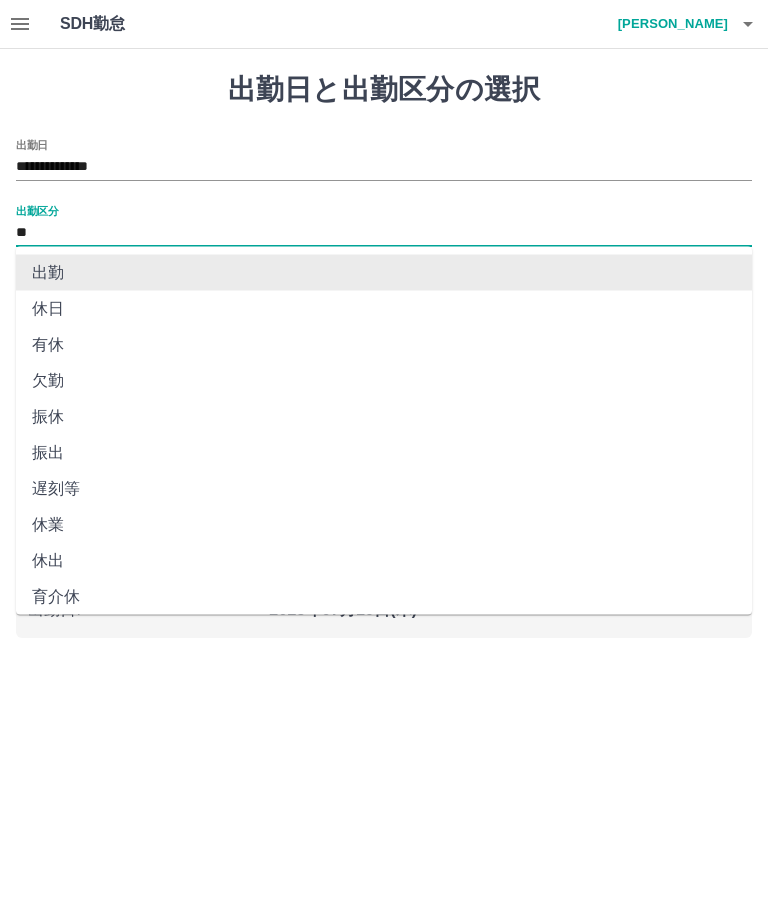 click on "出勤" at bounding box center (384, 273) 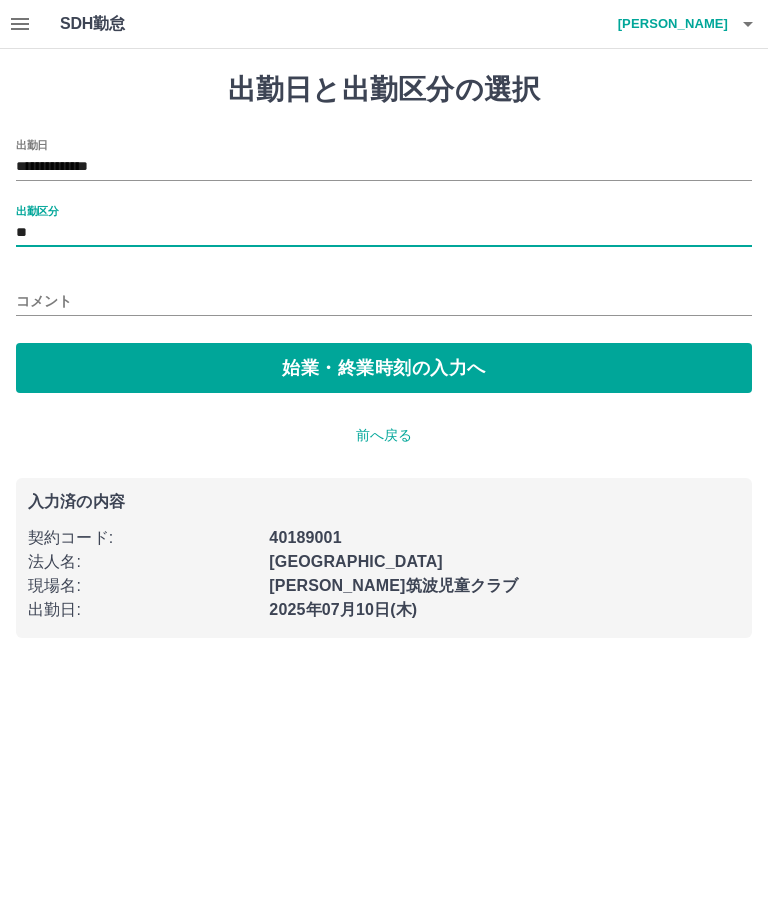 click on "始業・終業時刻の入力へ" at bounding box center (384, 368) 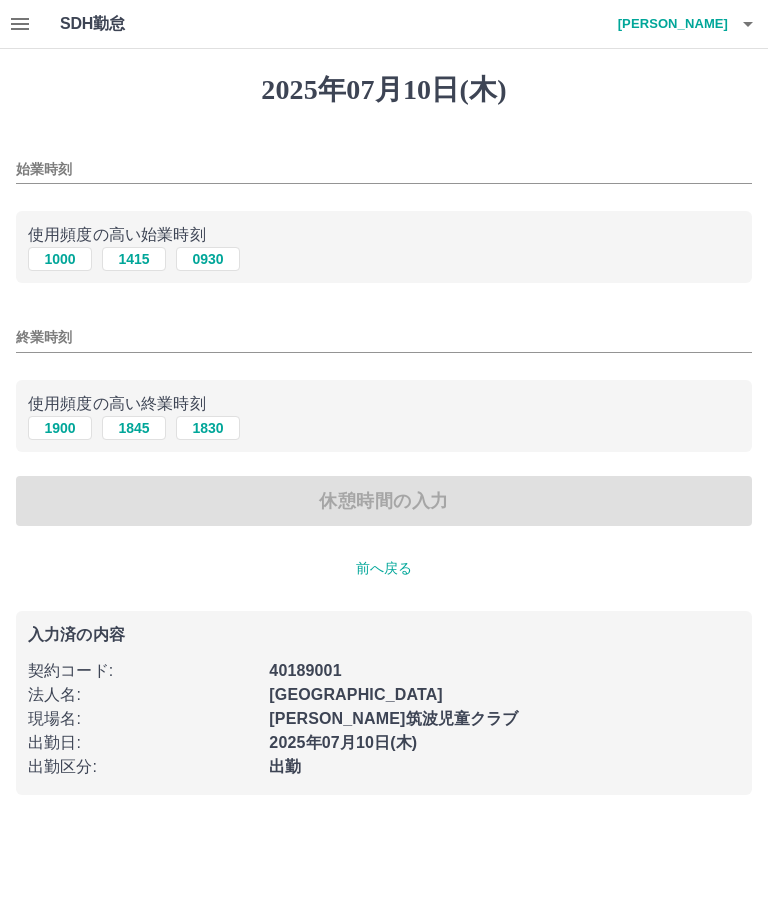 click on "始業時刻" at bounding box center (384, 169) 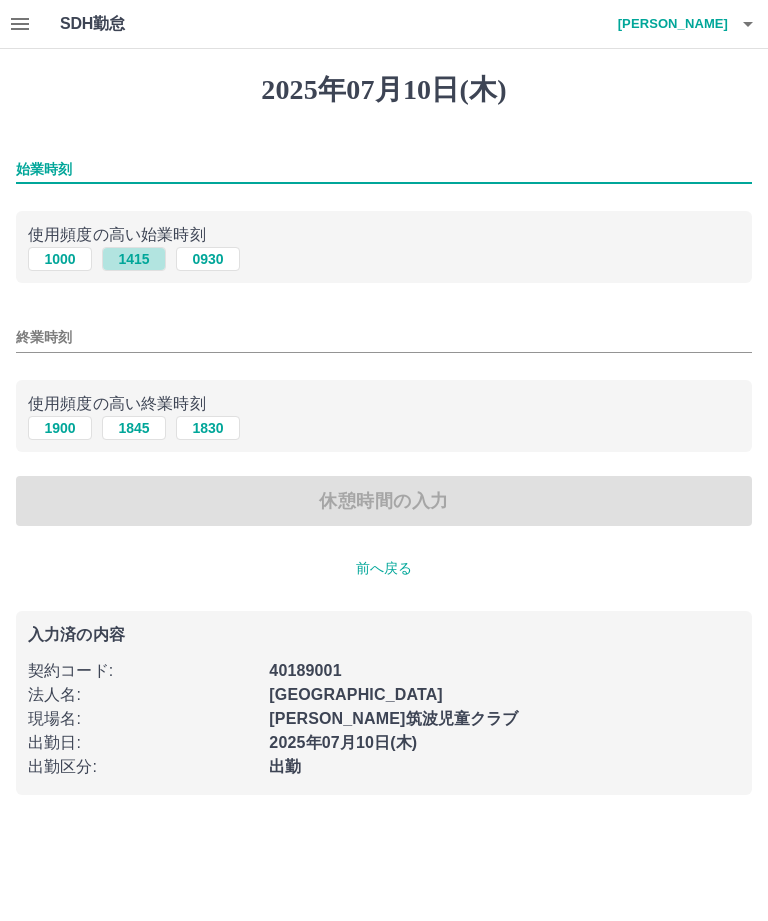 click on "1415" at bounding box center [134, 259] 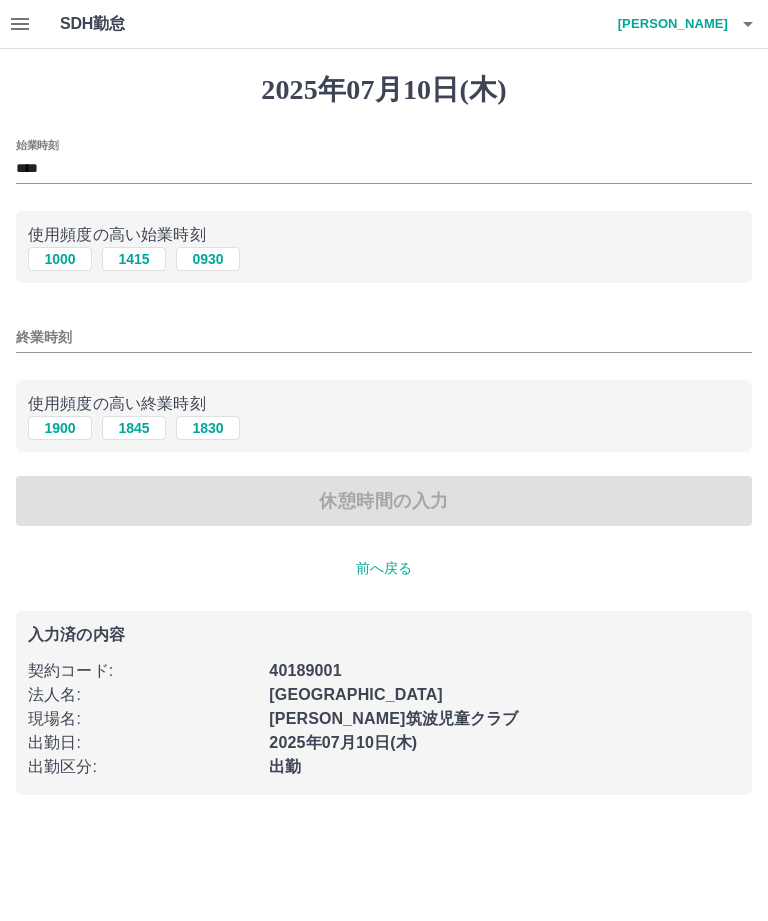 click on "****" at bounding box center [384, 169] 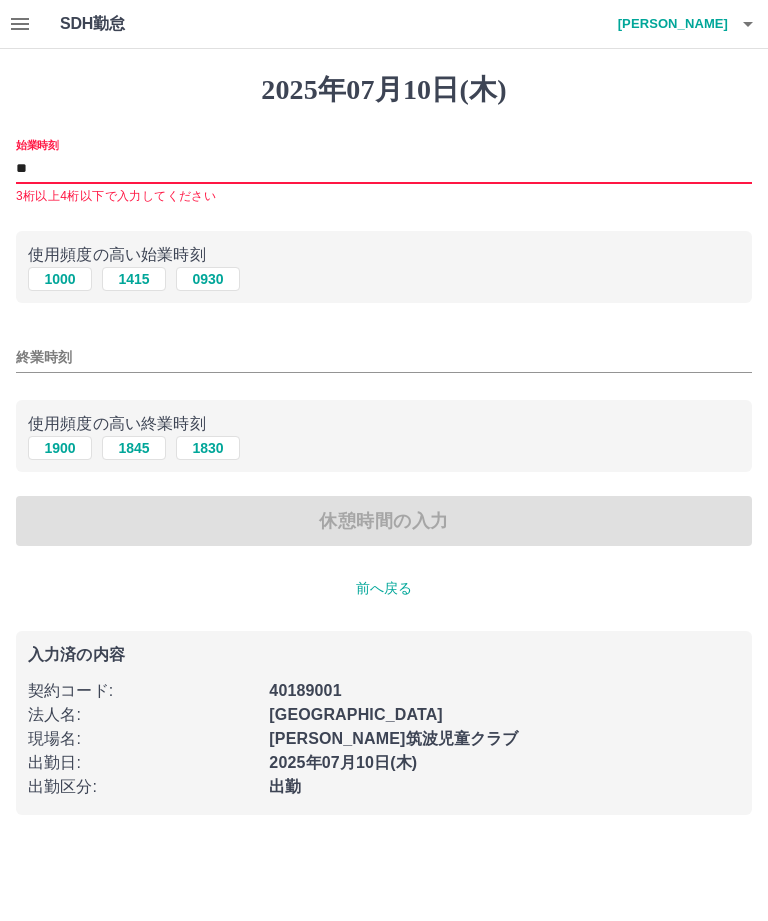 type on "*" 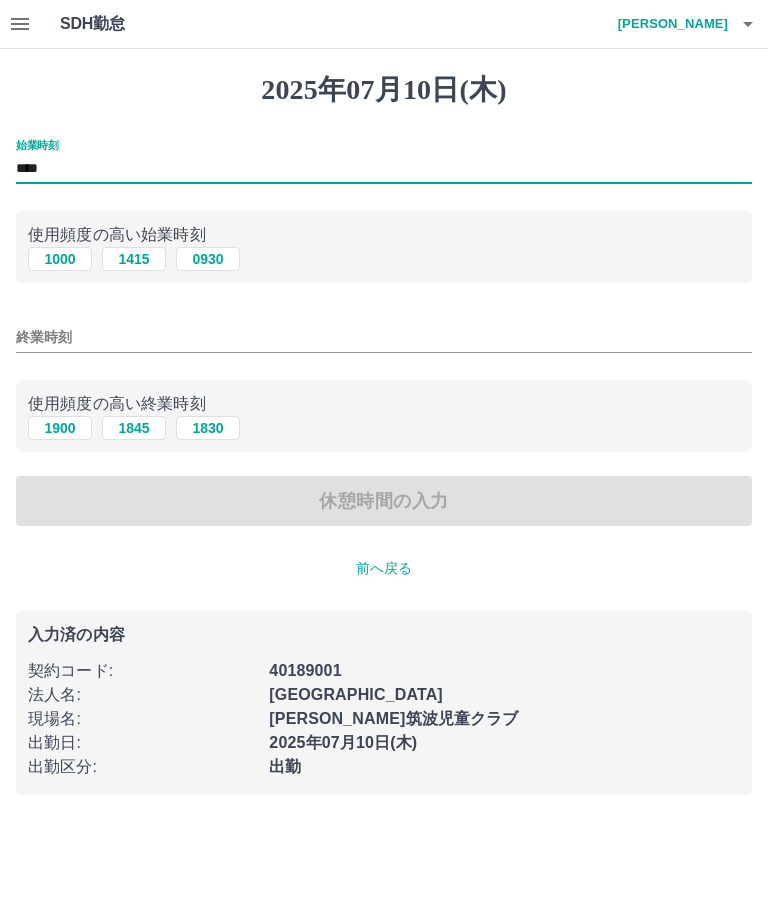 type on "****" 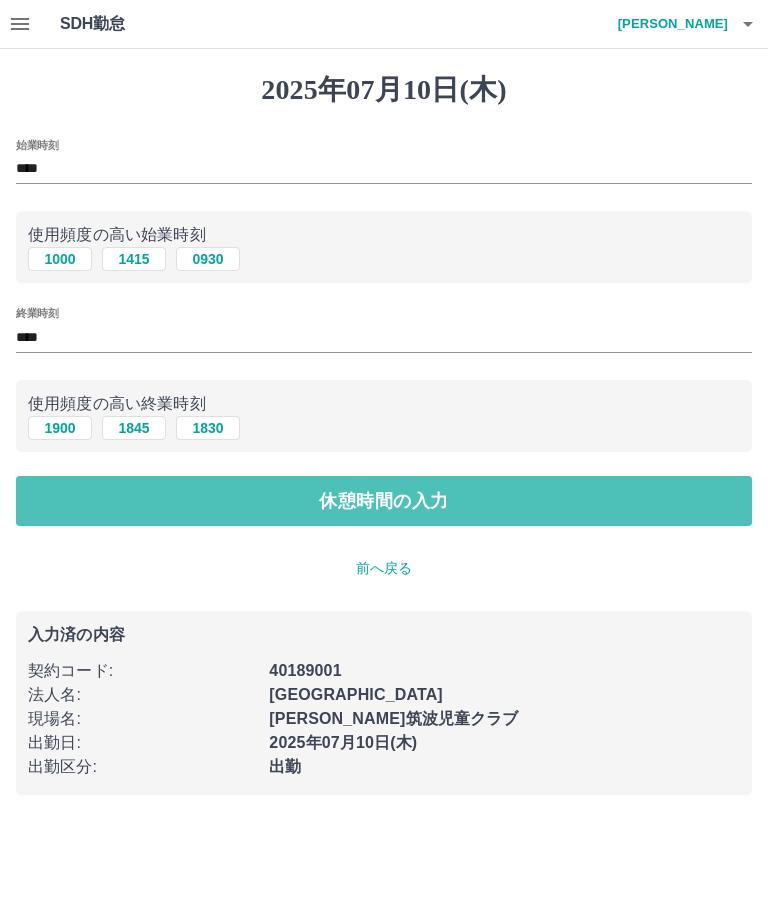 click on "休憩時間の入力" at bounding box center (384, 501) 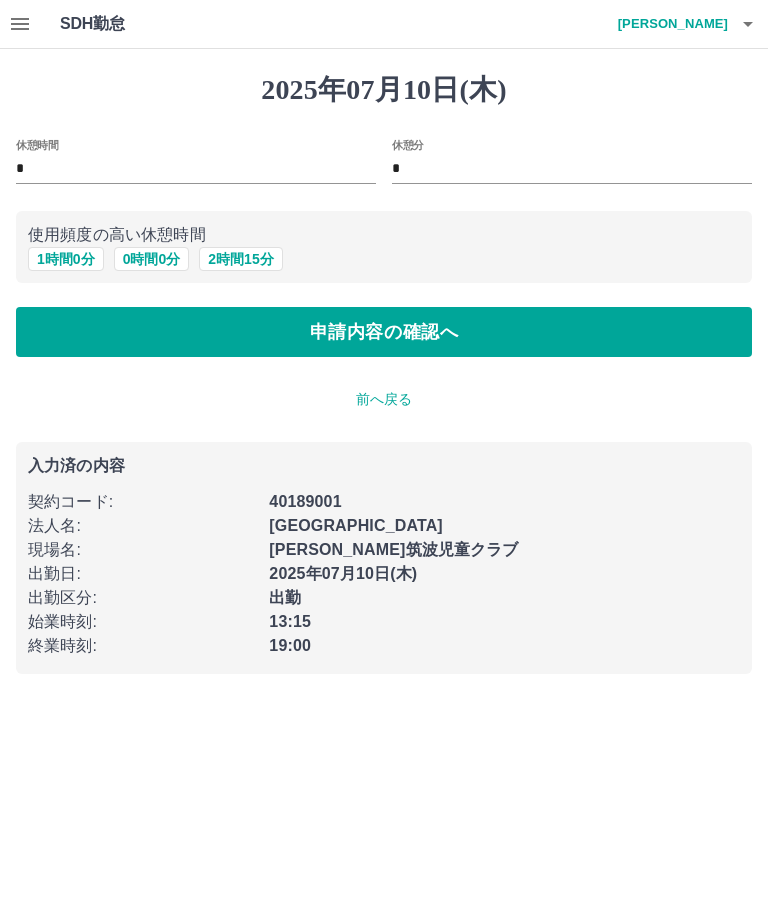 click on "0 時間 0 分" at bounding box center [152, 259] 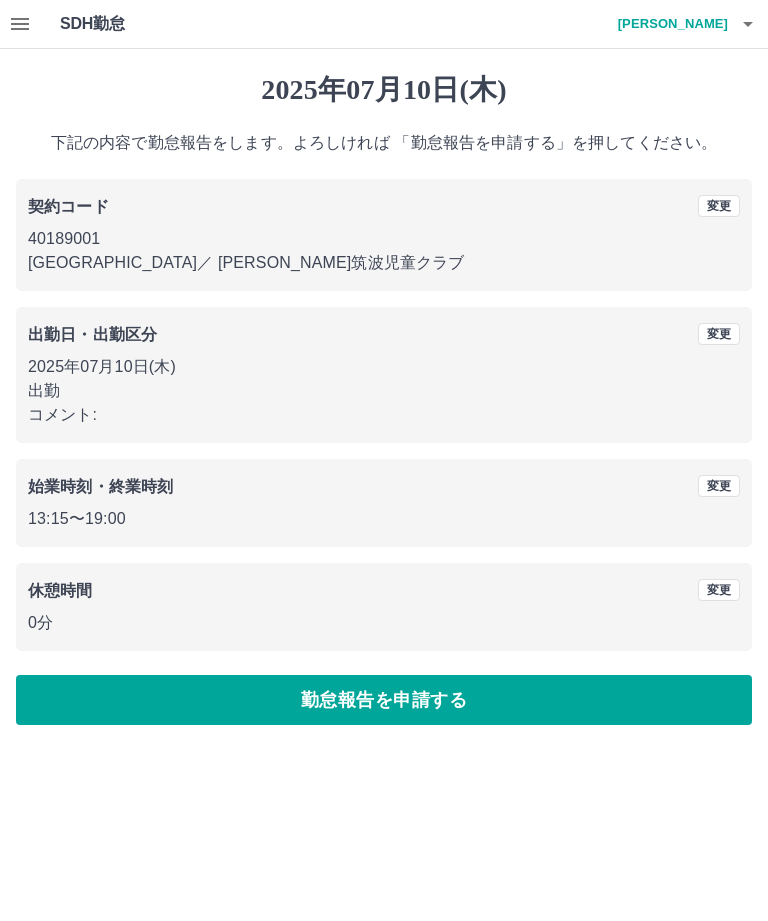 click on "勤怠報告を申請する" at bounding box center [384, 700] 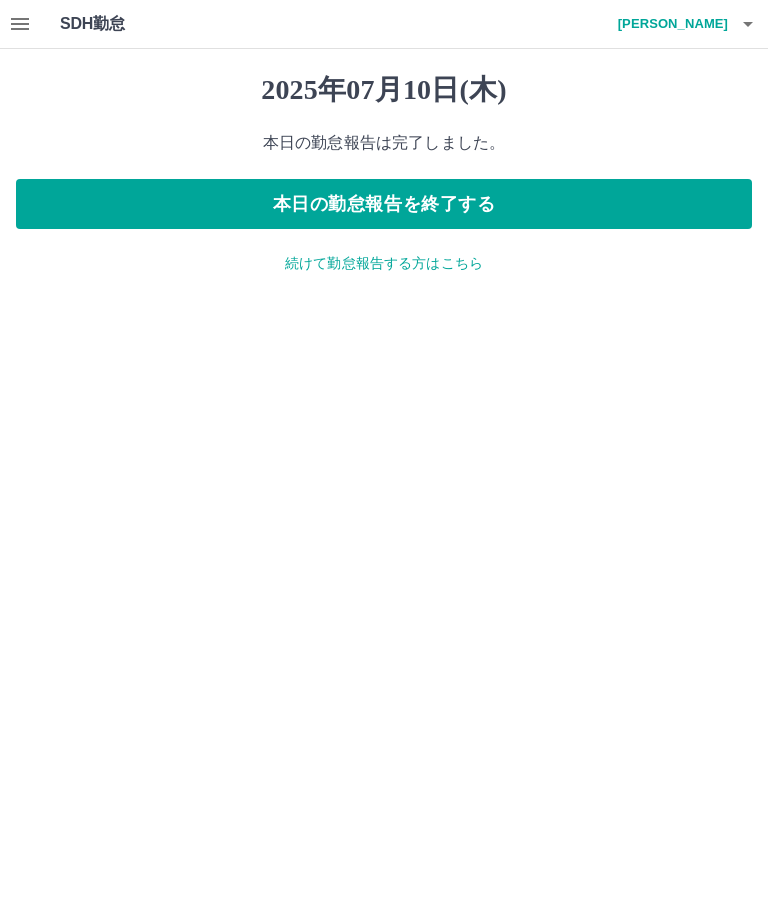 click on "本日の勤怠報告を終了する" at bounding box center (384, 204) 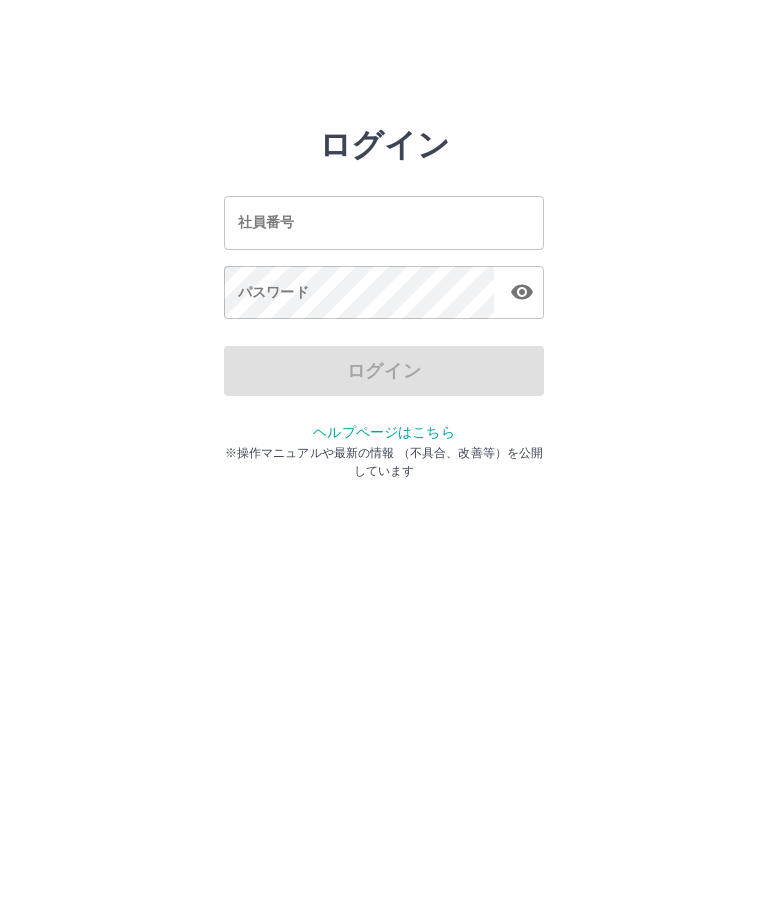 scroll, scrollTop: 0, scrollLeft: 0, axis: both 